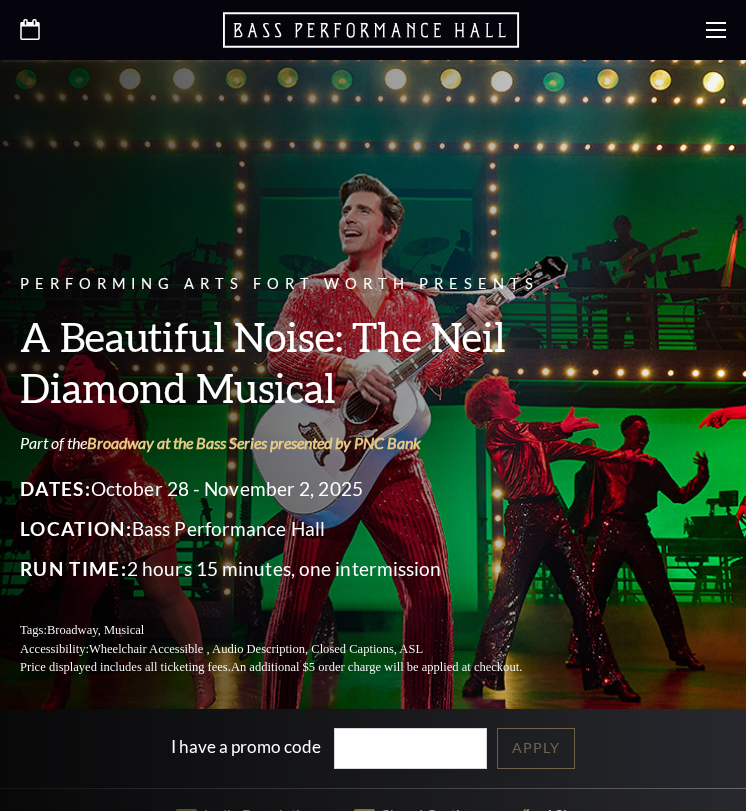 scroll, scrollTop: 0, scrollLeft: 0, axis: both 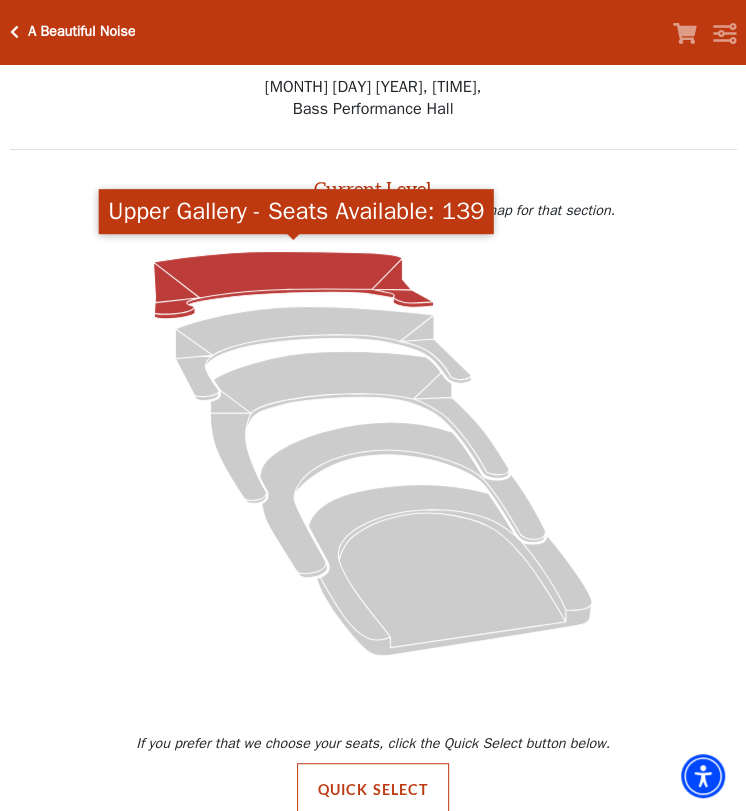 click 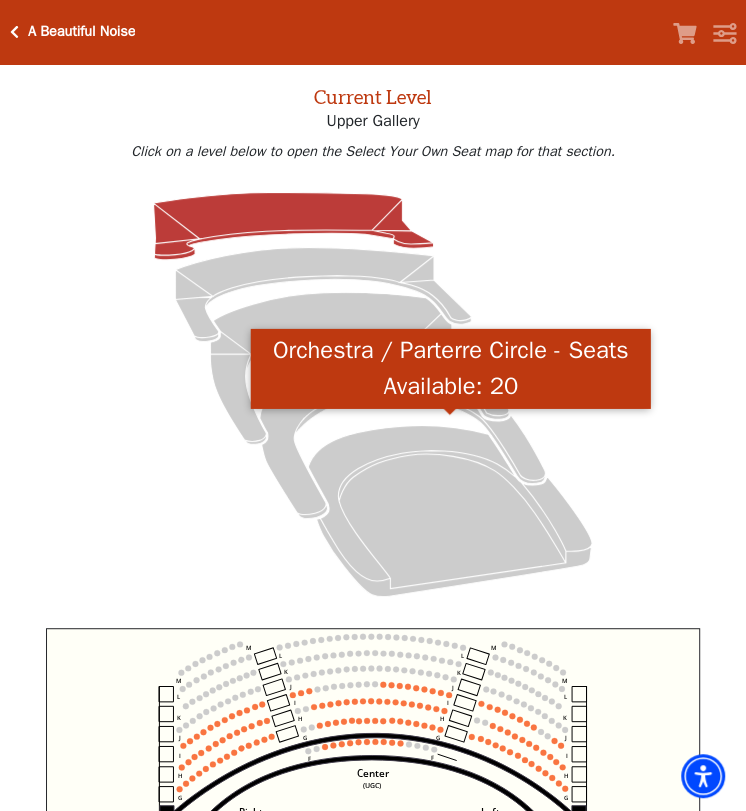 scroll, scrollTop: 286, scrollLeft: 0, axis: vertical 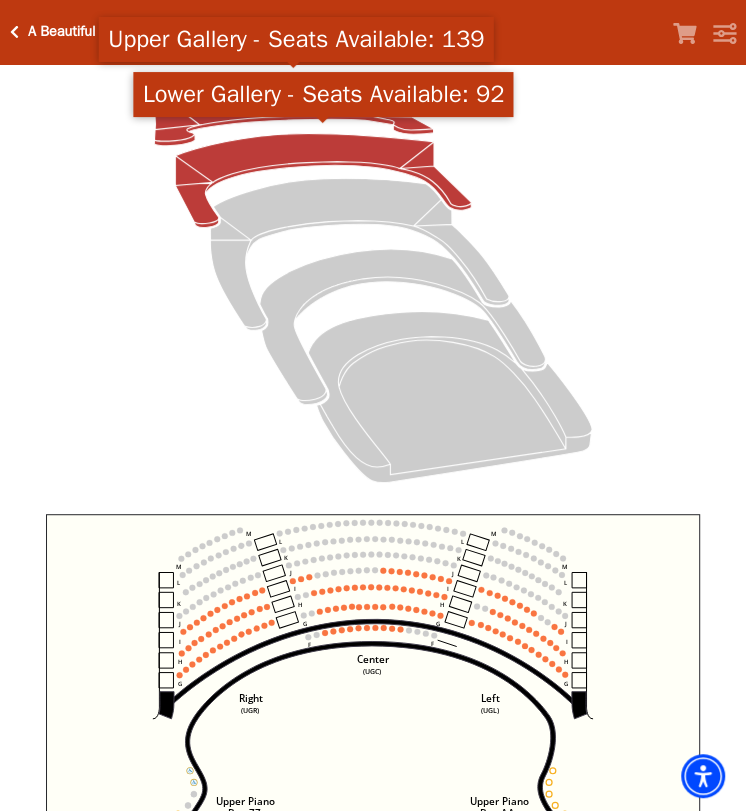 click 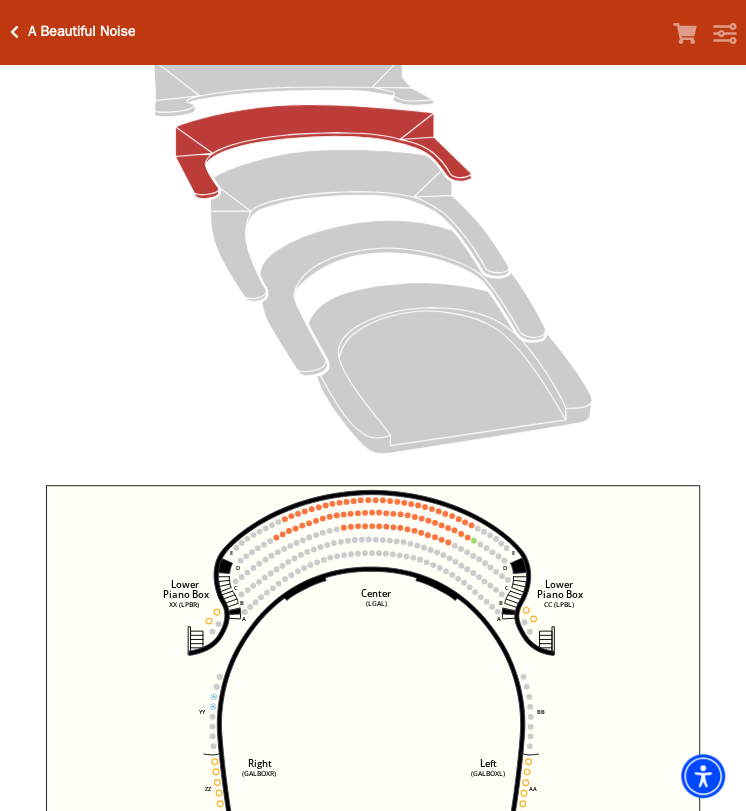 scroll, scrollTop: 287, scrollLeft: 0, axis: vertical 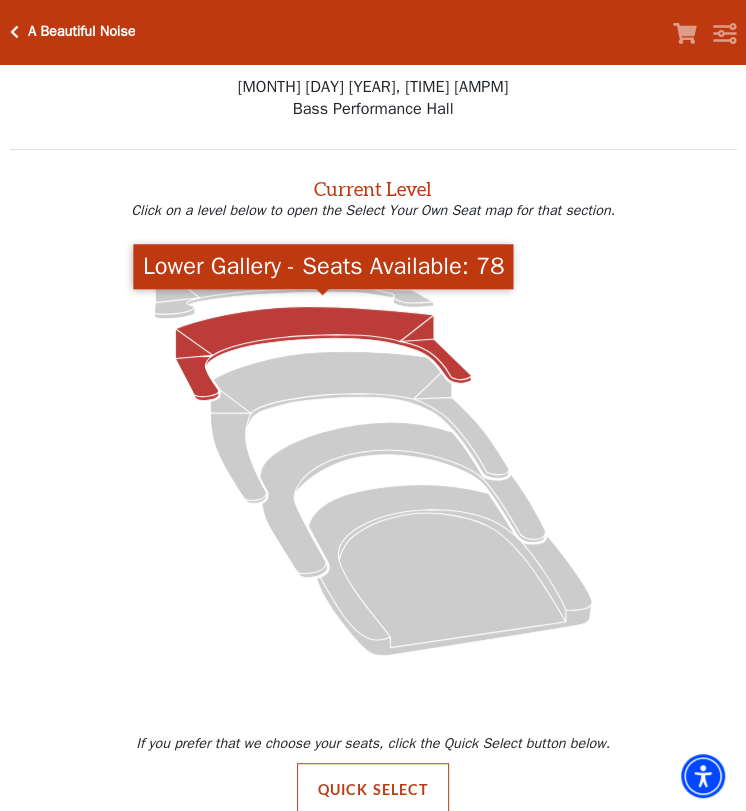 click 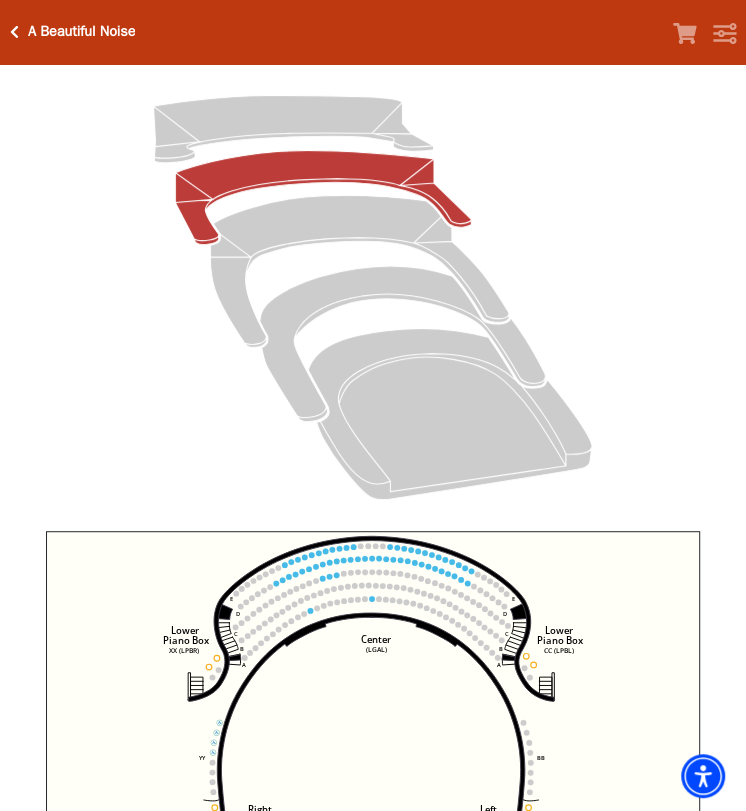 scroll, scrollTop: 212, scrollLeft: 0, axis: vertical 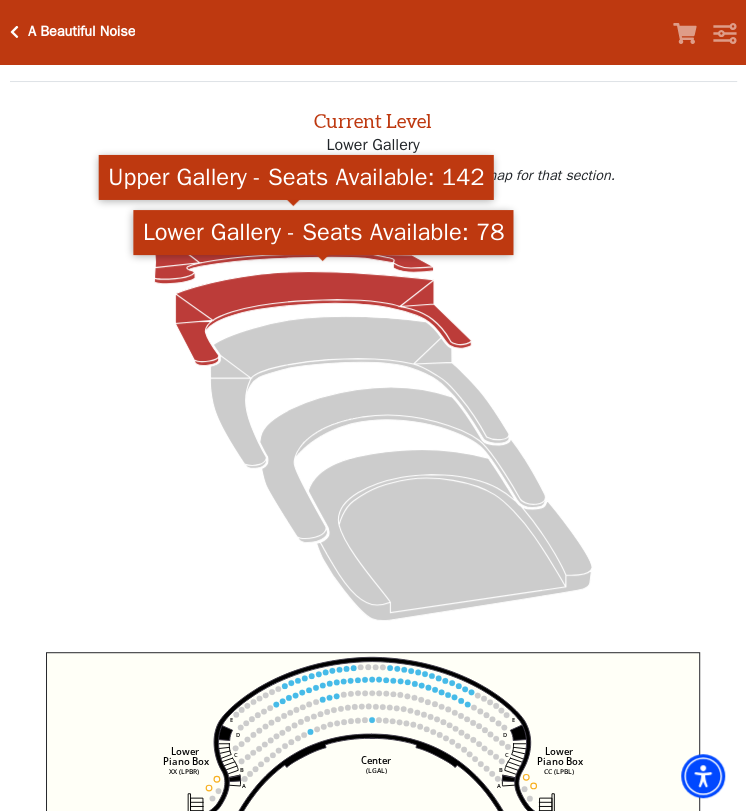 click 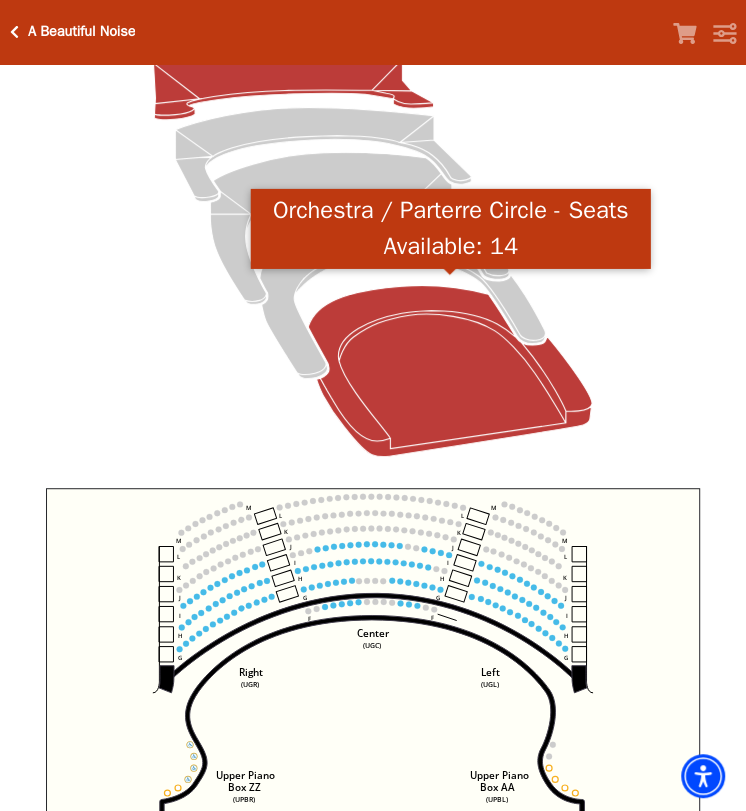 scroll, scrollTop: 332, scrollLeft: 0, axis: vertical 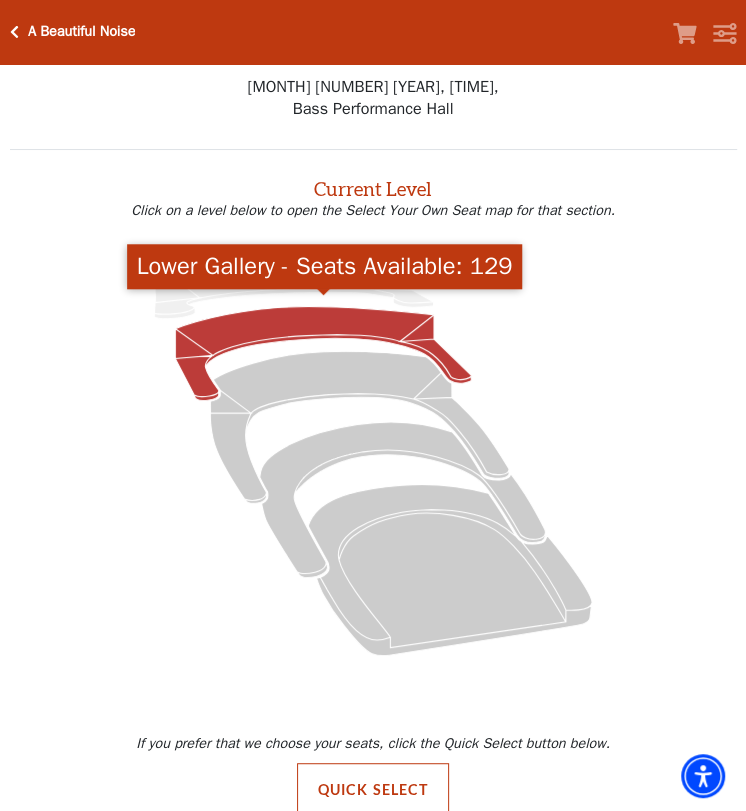 click 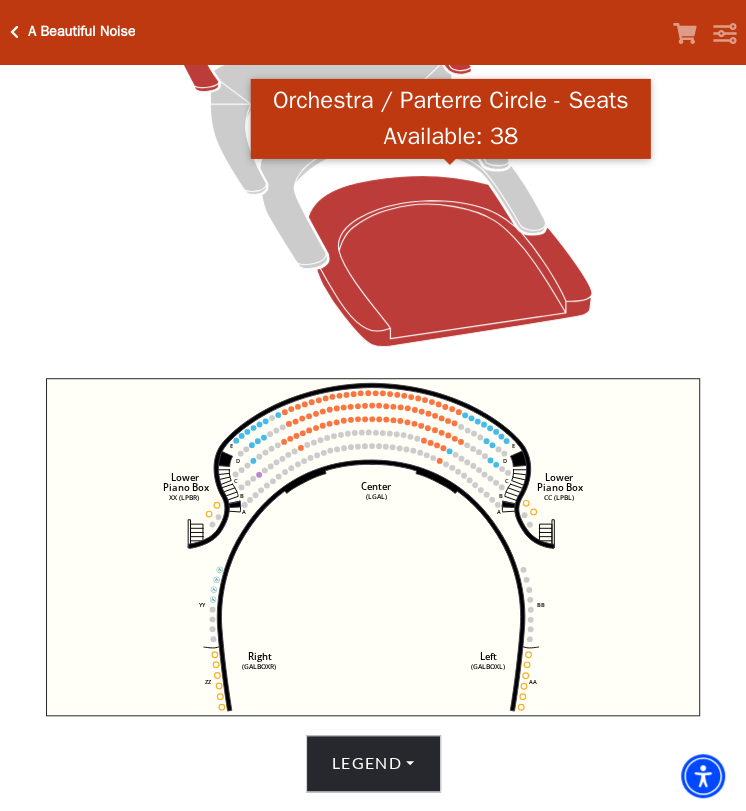 scroll, scrollTop: 361, scrollLeft: 0, axis: vertical 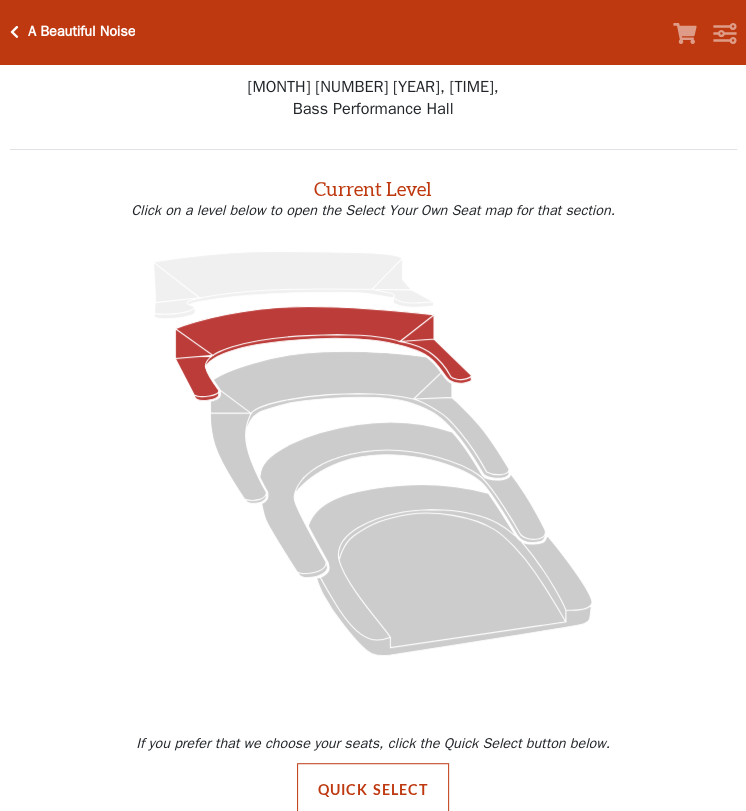 click 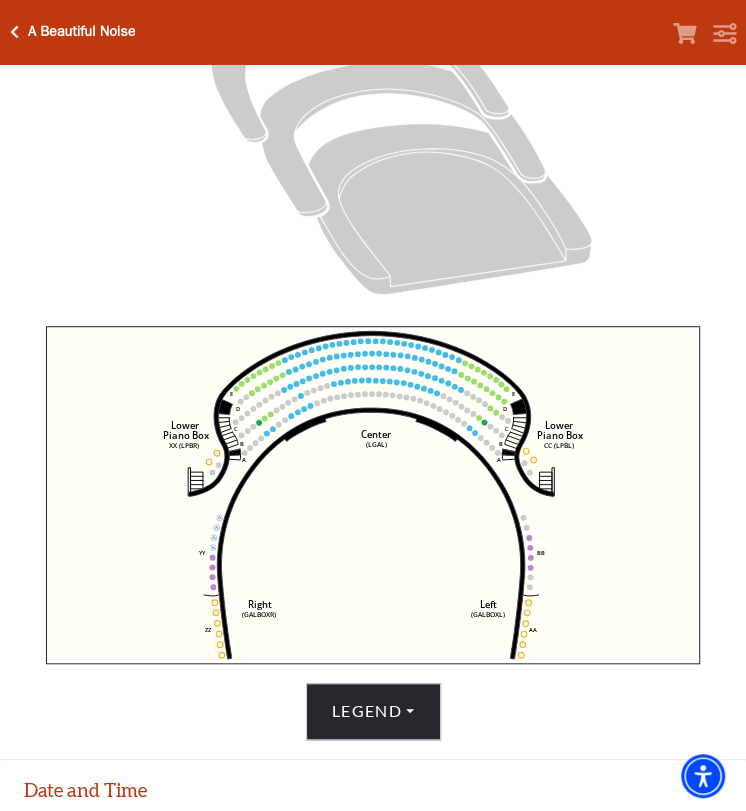 scroll, scrollTop: 403, scrollLeft: 0, axis: vertical 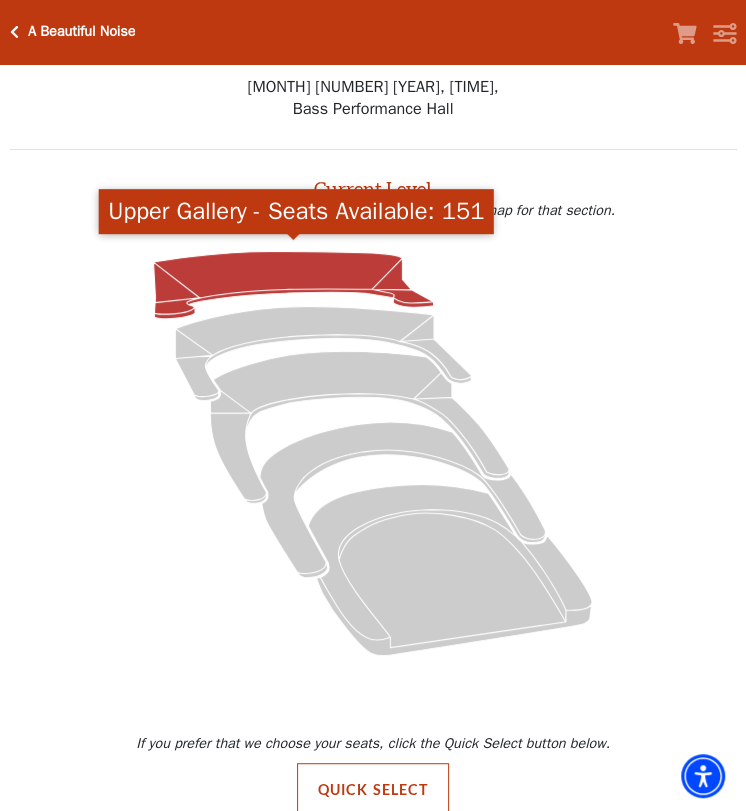 click 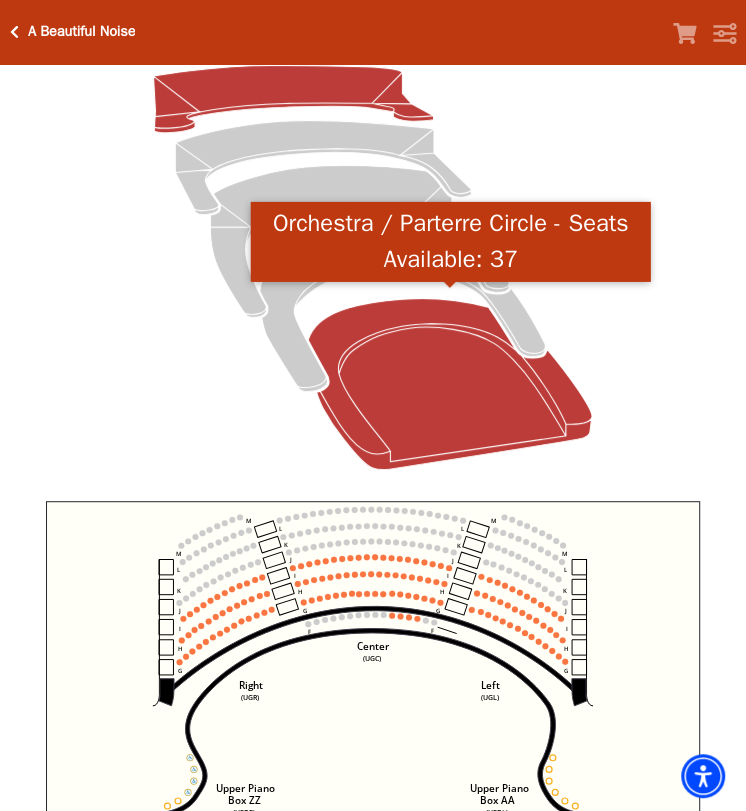 scroll, scrollTop: 248, scrollLeft: 0, axis: vertical 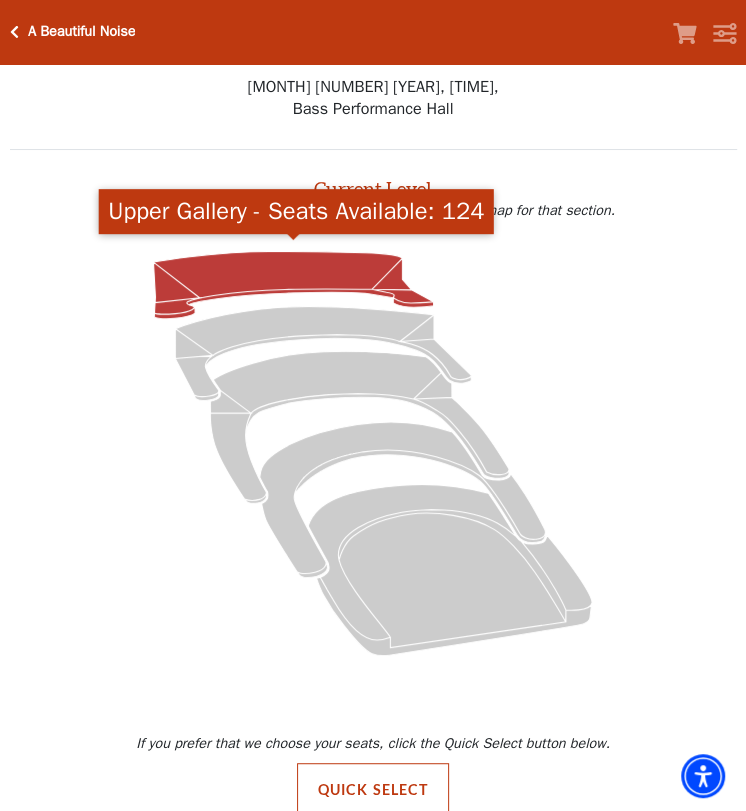 click 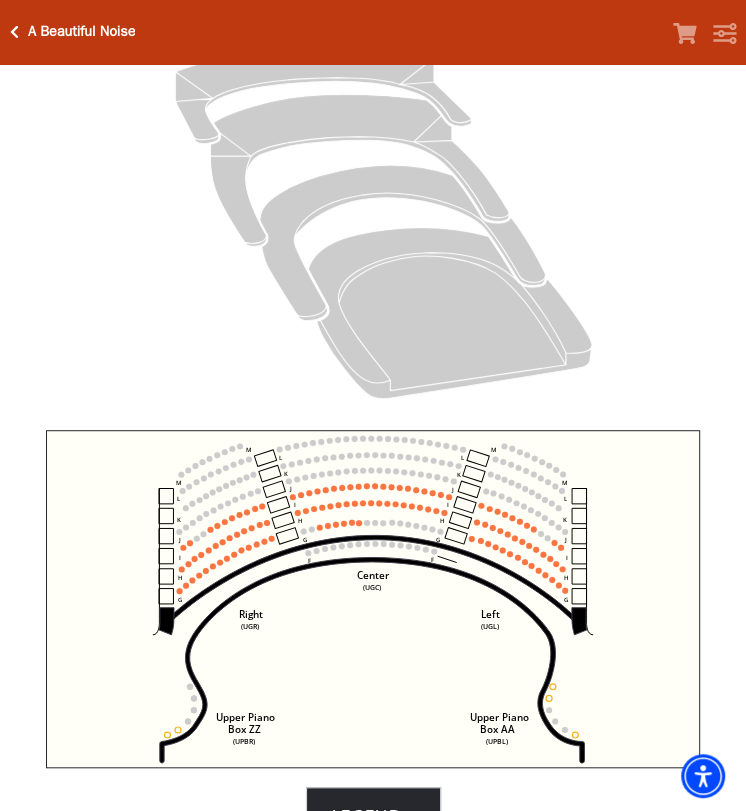 scroll, scrollTop: 318, scrollLeft: 0, axis: vertical 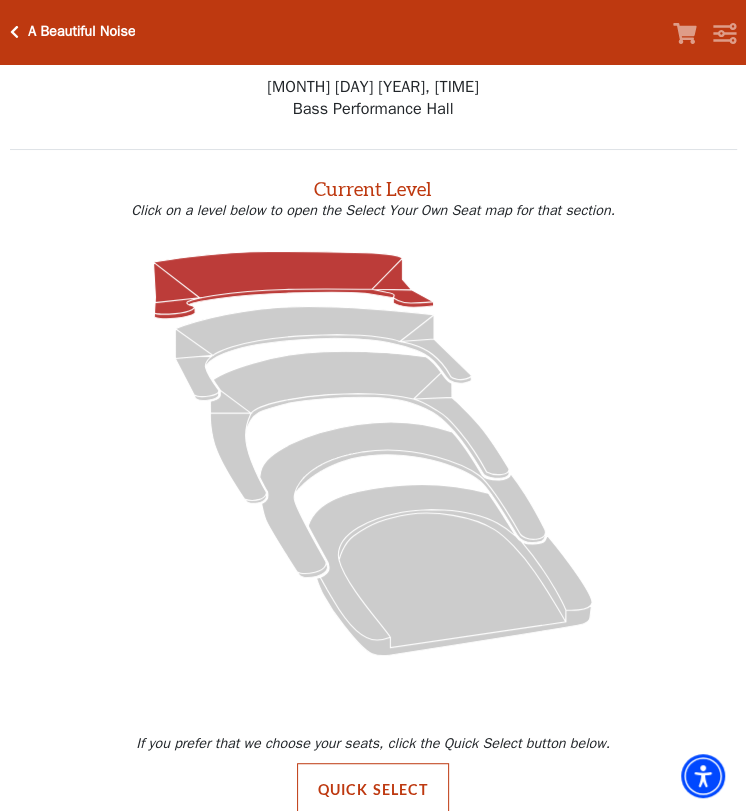 click 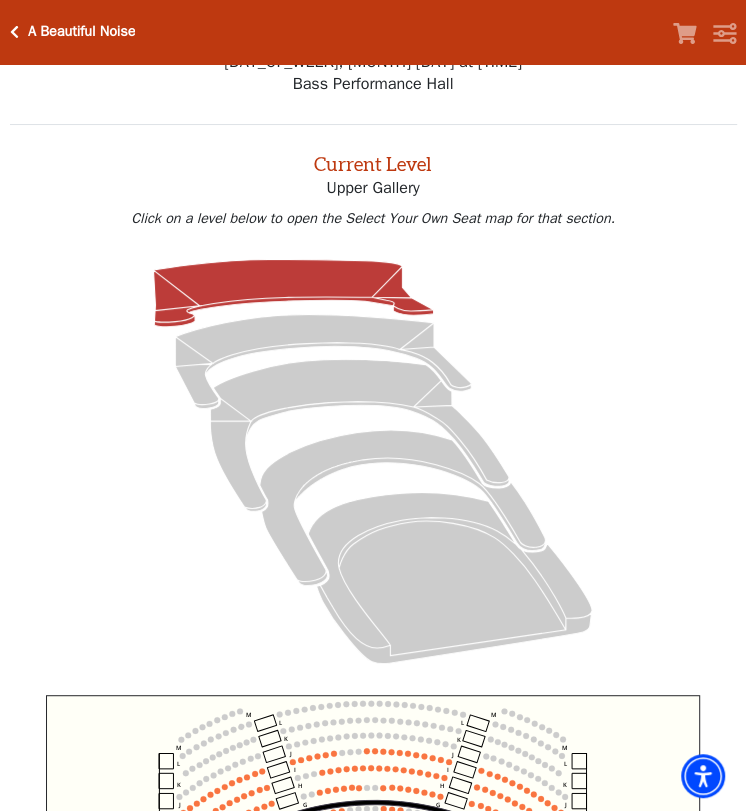 scroll, scrollTop: 0, scrollLeft: 0, axis: both 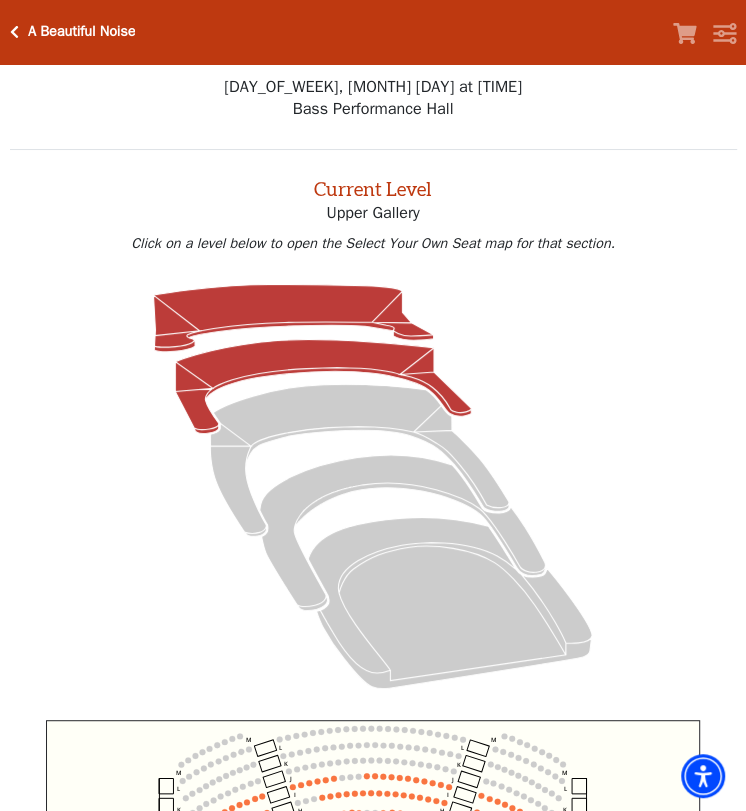 click 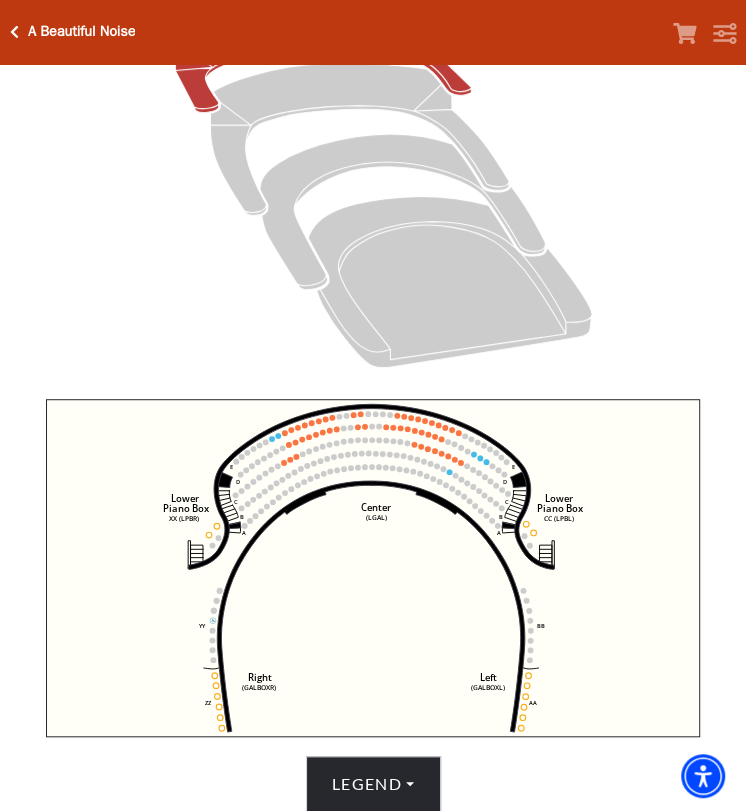 scroll, scrollTop: 336, scrollLeft: 0, axis: vertical 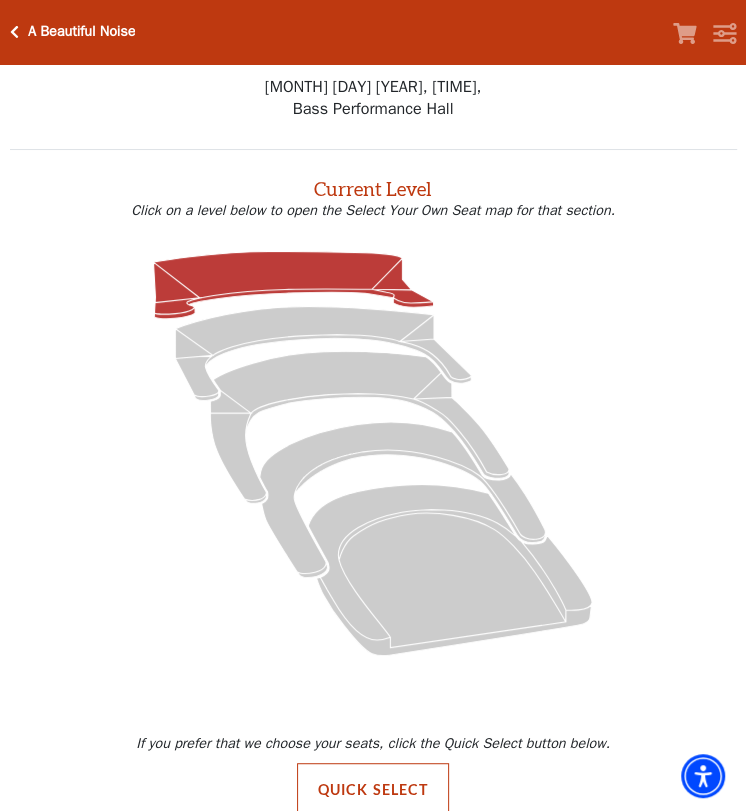 click 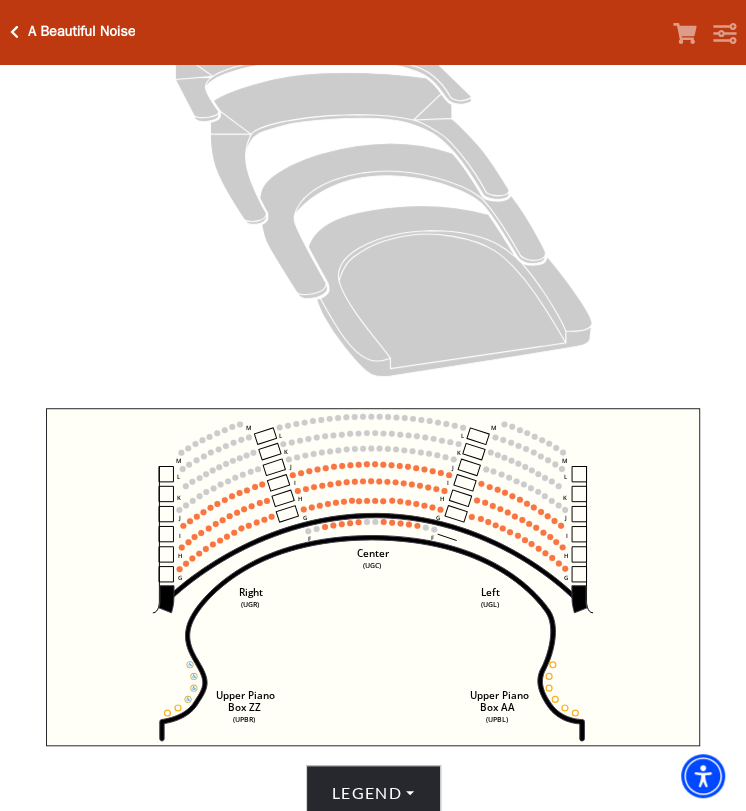 scroll, scrollTop: 314, scrollLeft: 0, axis: vertical 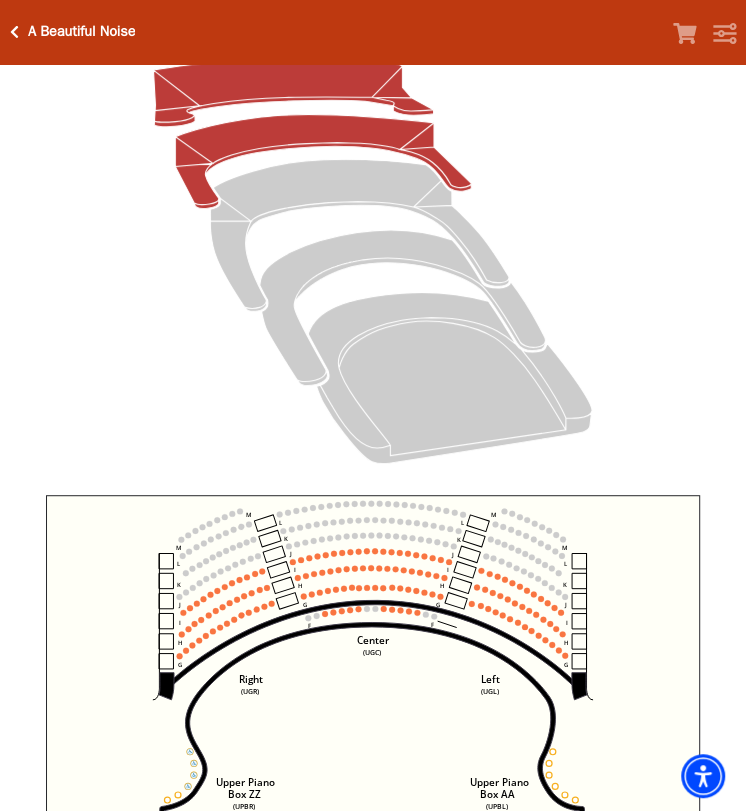 click 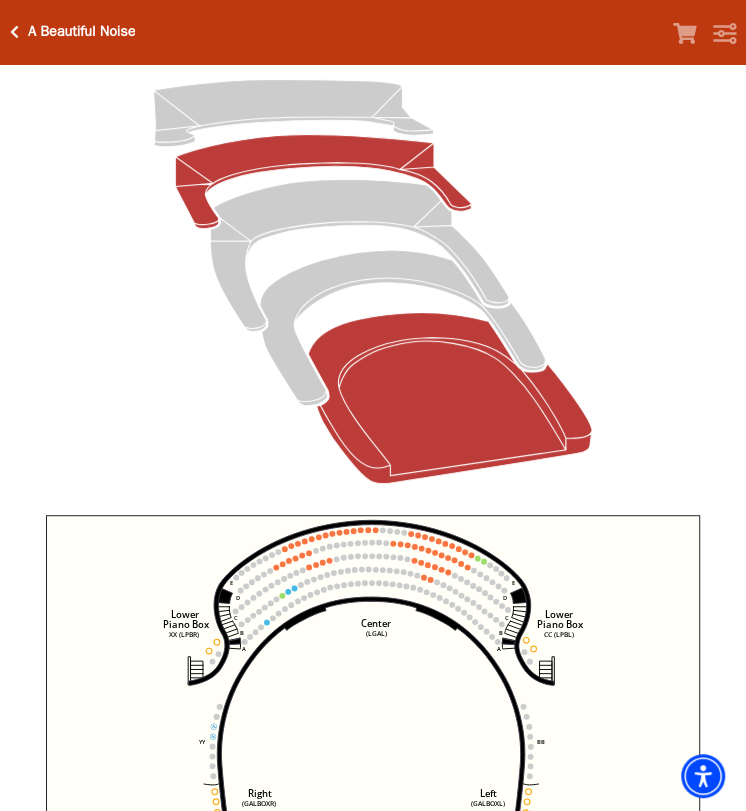 scroll, scrollTop: 255, scrollLeft: 0, axis: vertical 